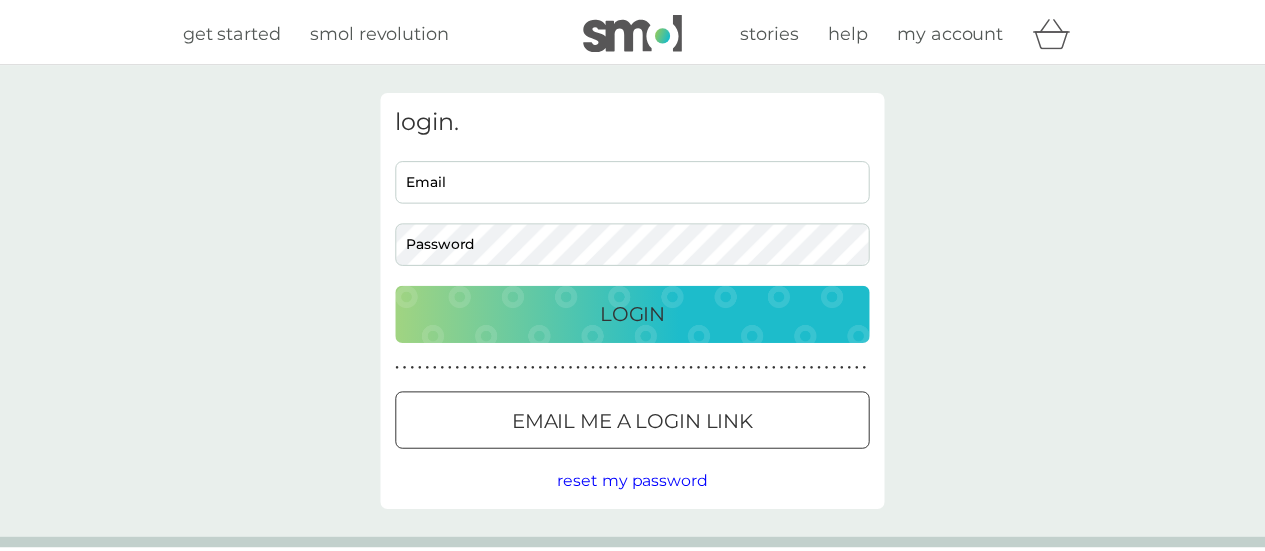 scroll, scrollTop: 0, scrollLeft: 0, axis: both 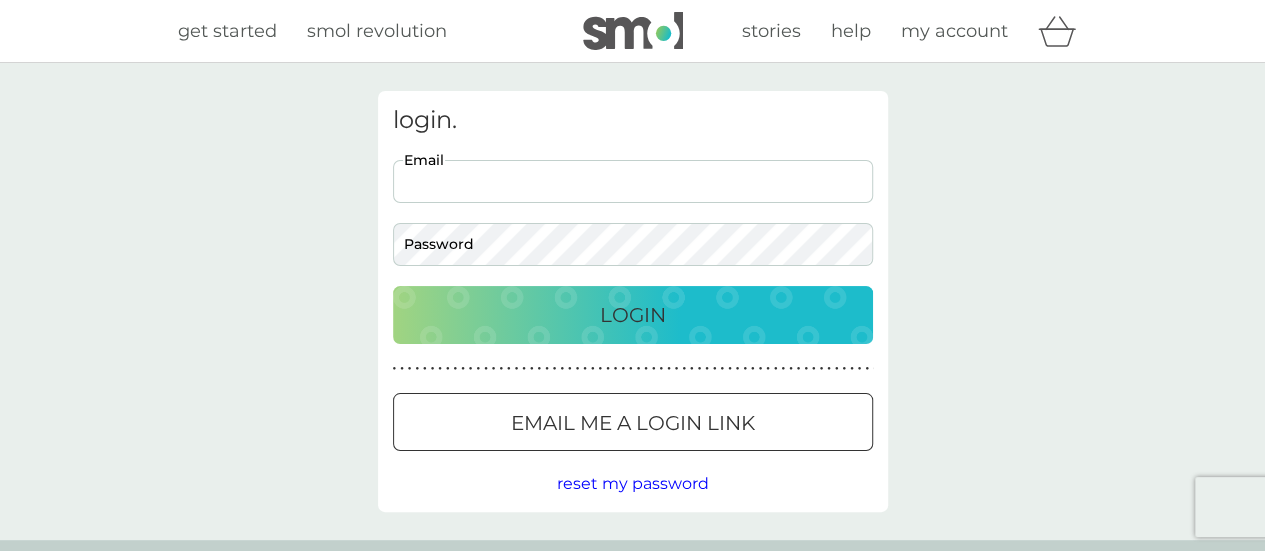 click on "Email" at bounding box center [633, 181] 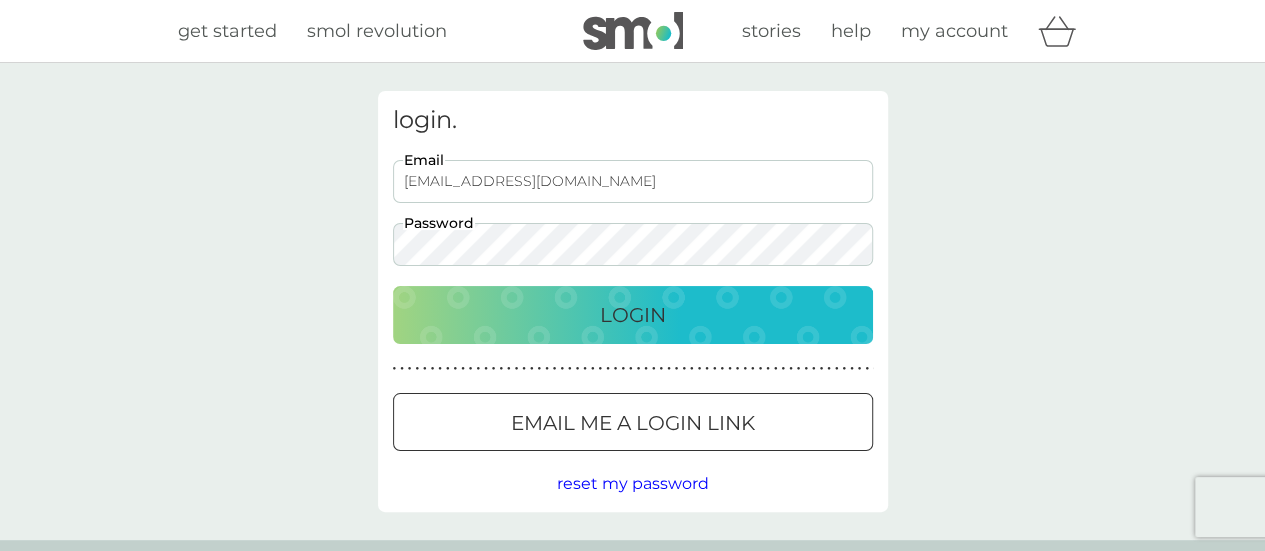click on "Login" at bounding box center [633, 315] 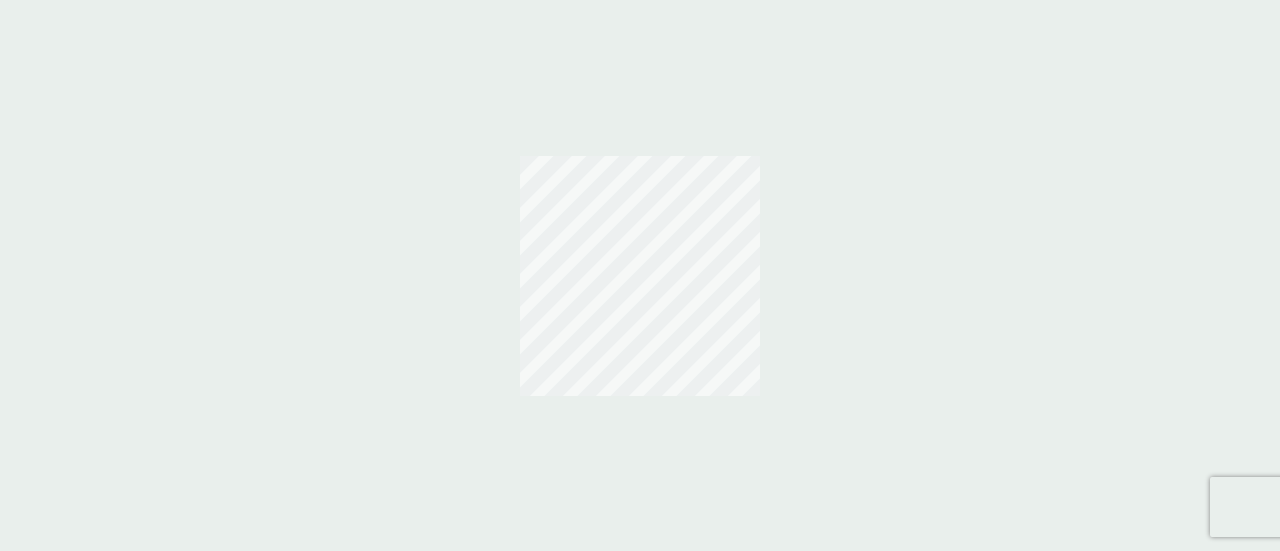 scroll, scrollTop: 0, scrollLeft: 0, axis: both 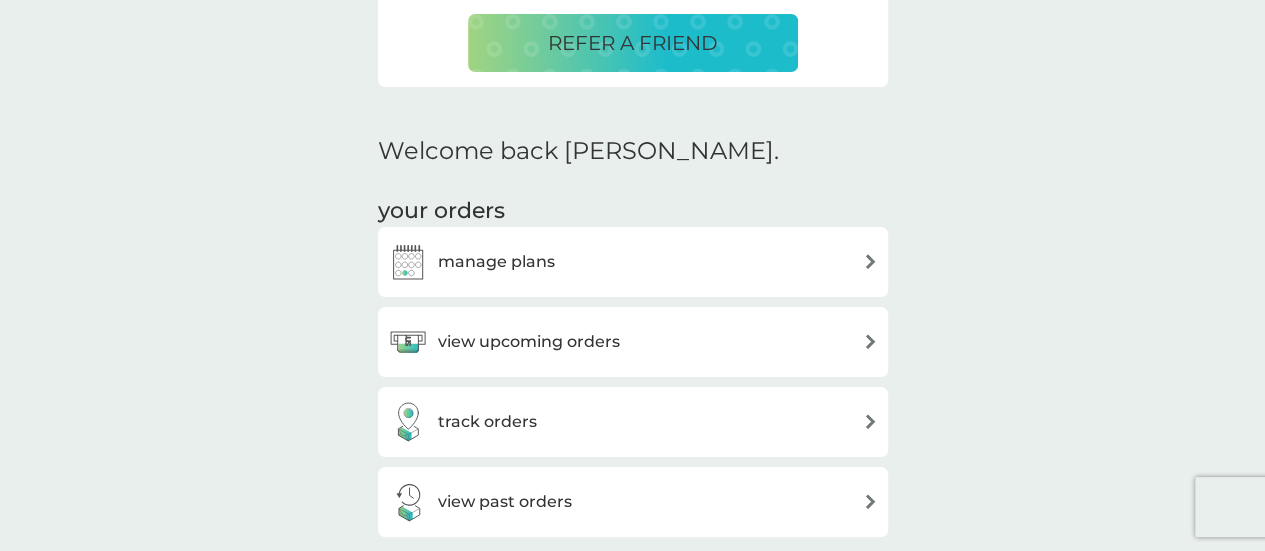click on "view upcoming orders" at bounding box center [504, 342] 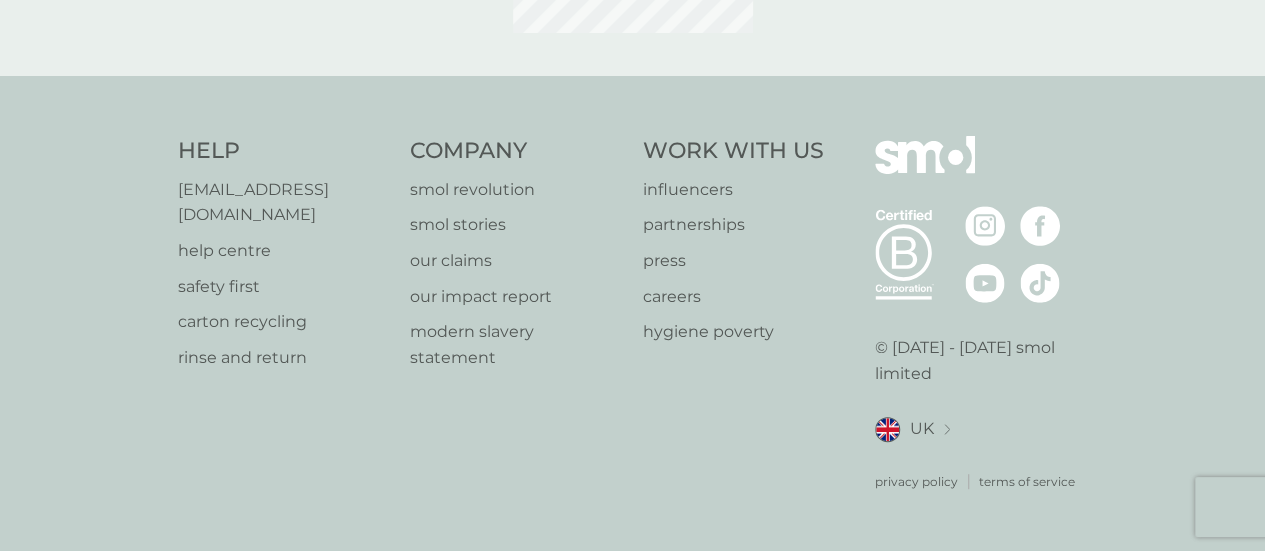 scroll, scrollTop: 0, scrollLeft: 0, axis: both 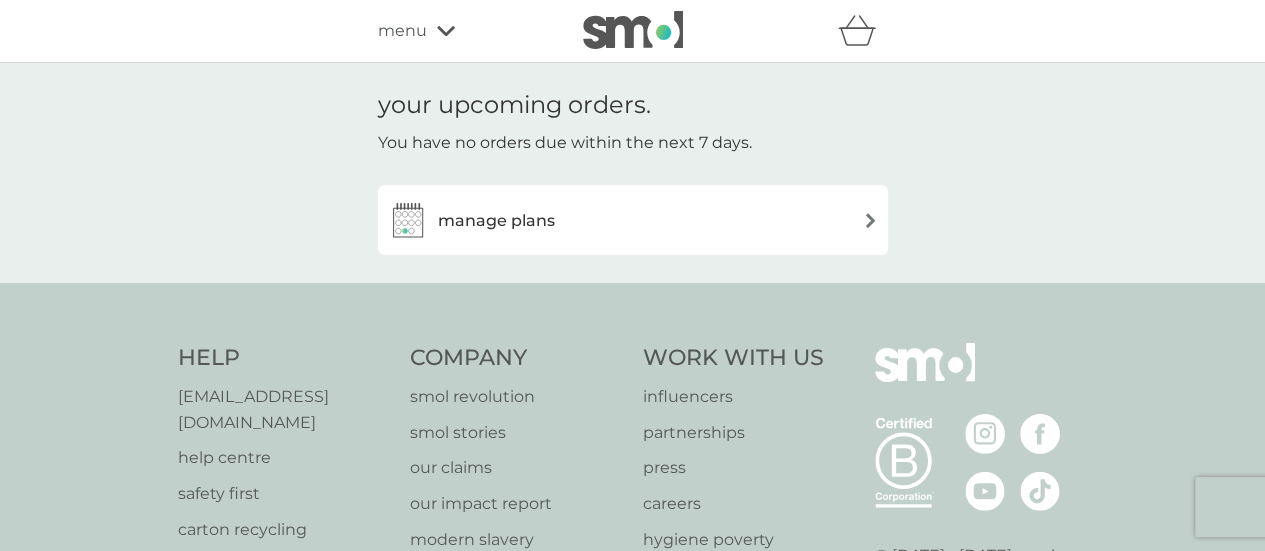 click on "manage plans" at bounding box center [496, 221] 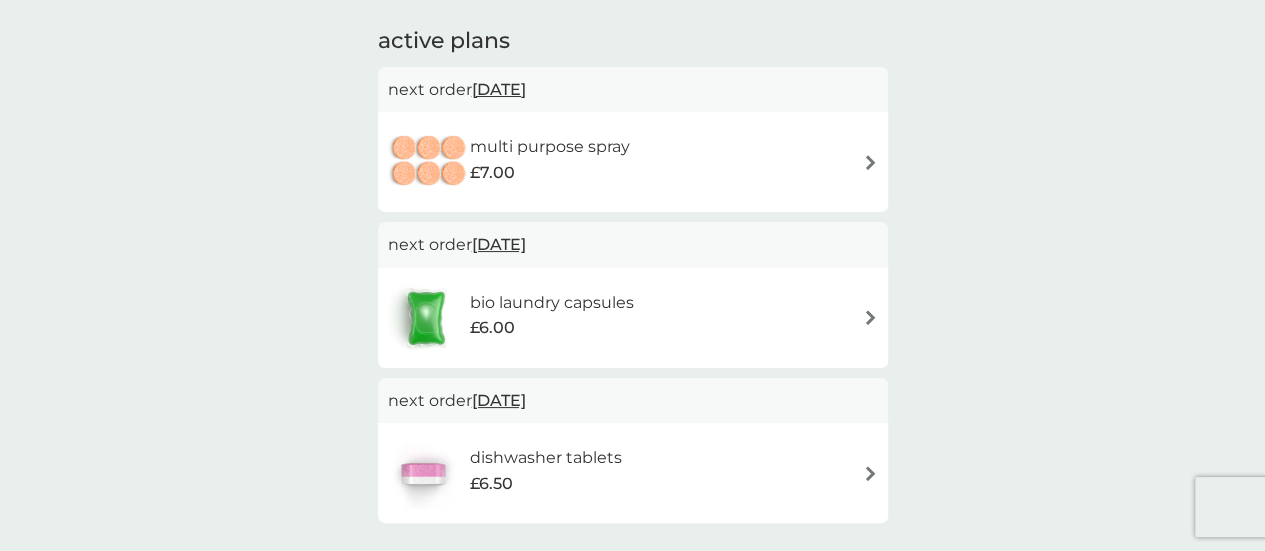 scroll, scrollTop: 200, scrollLeft: 0, axis: vertical 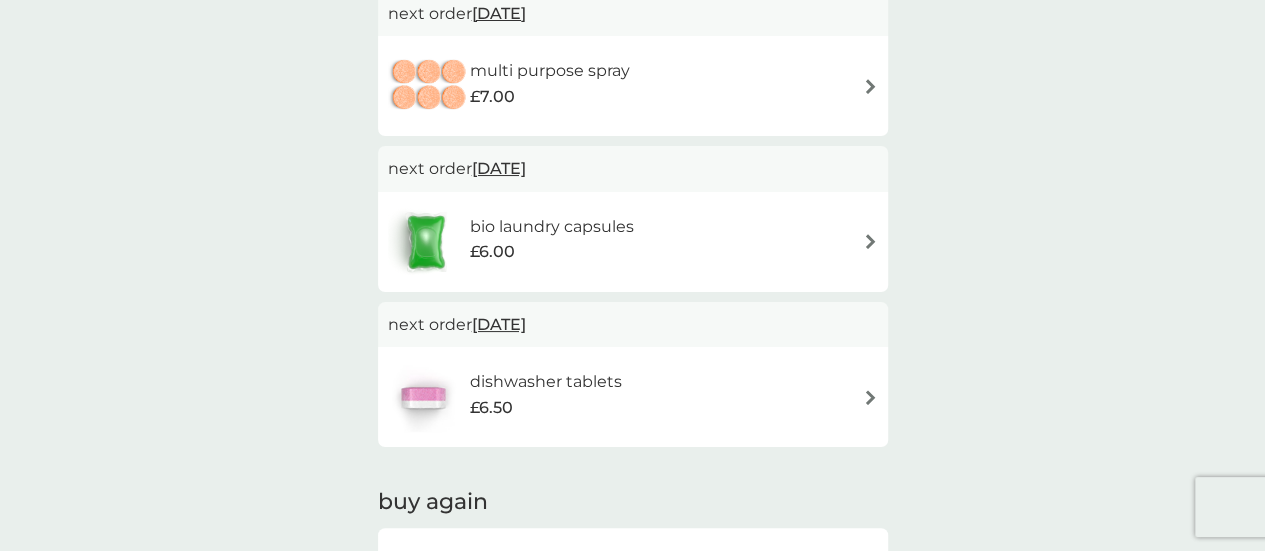 click on "bio laundry capsules" at bounding box center [551, 227] 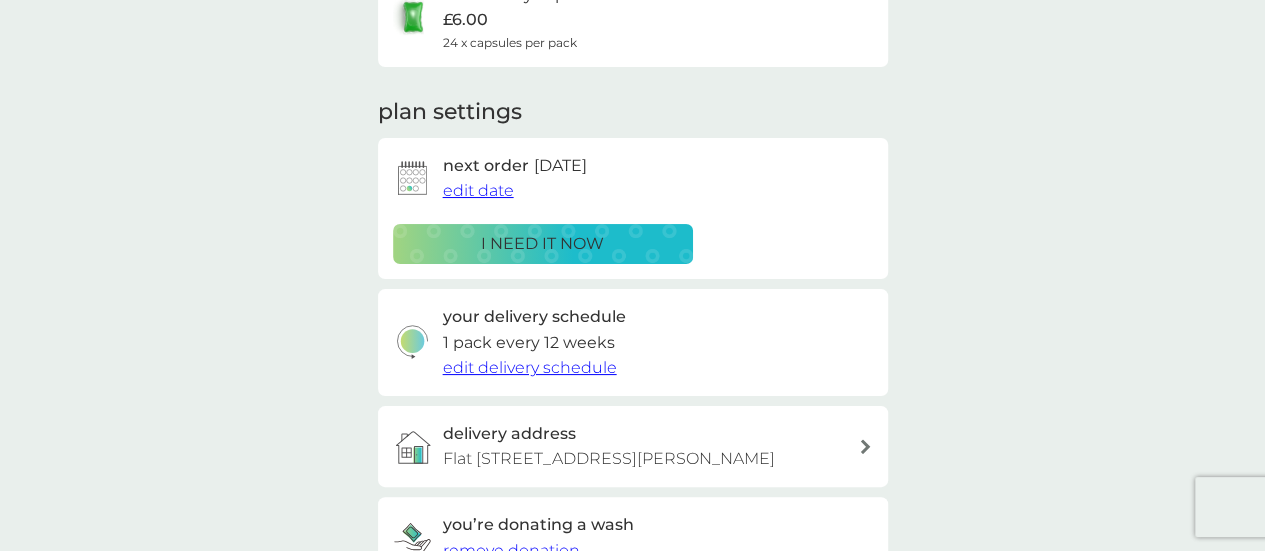 scroll, scrollTop: 0, scrollLeft: 0, axis: both 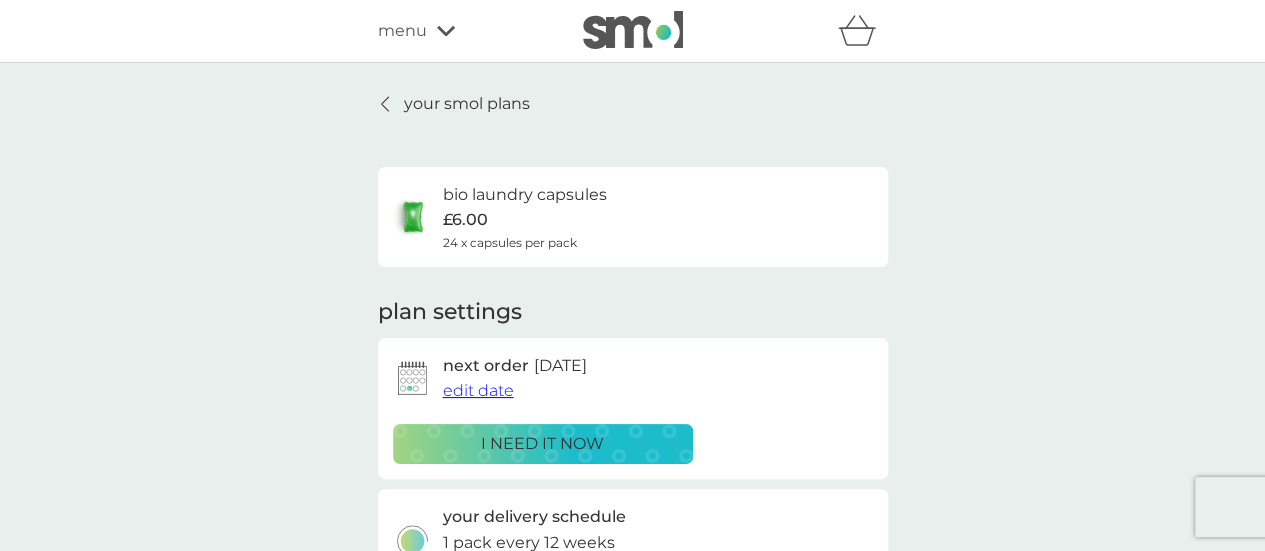 click on "i need it now" at bounding box center (542, 444) 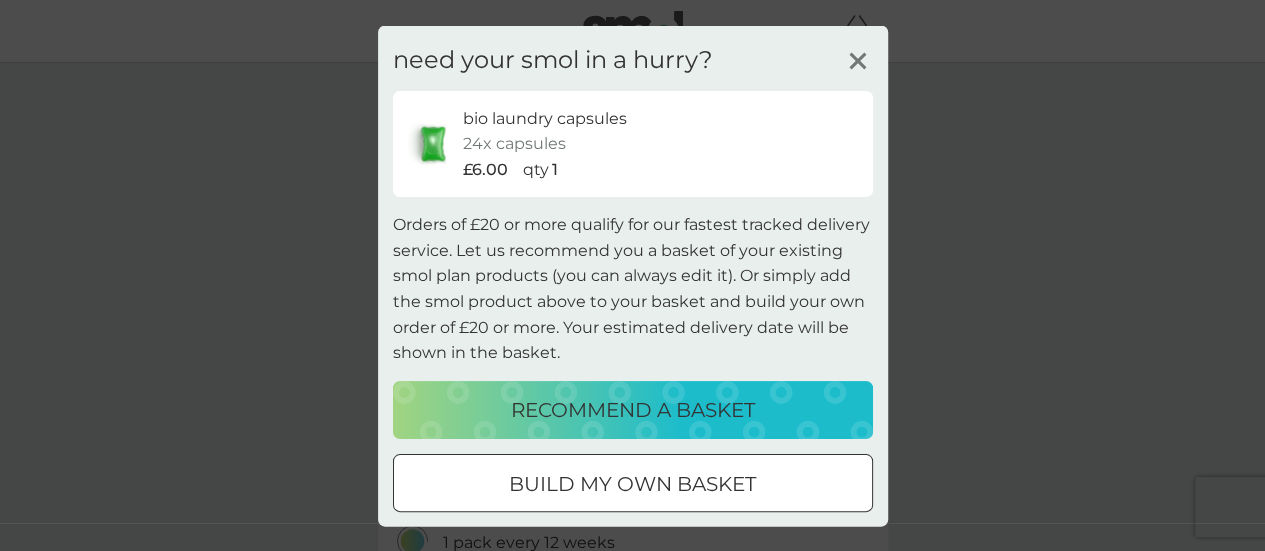 click on "build my own basket" at bounding box center [632, 483] 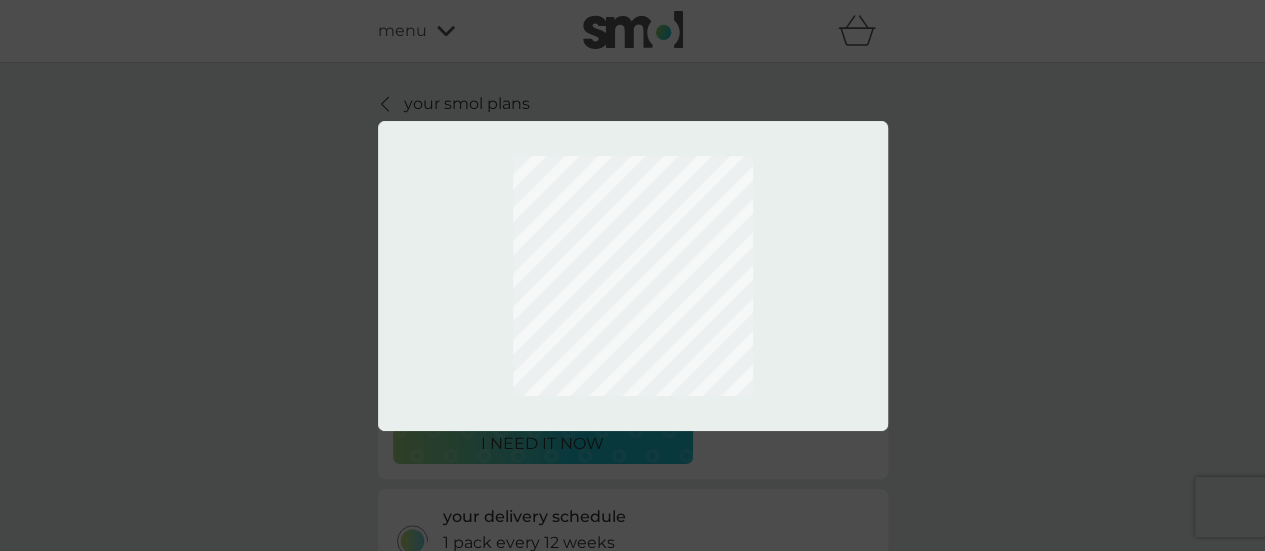 click at bounding box center [632, 275] 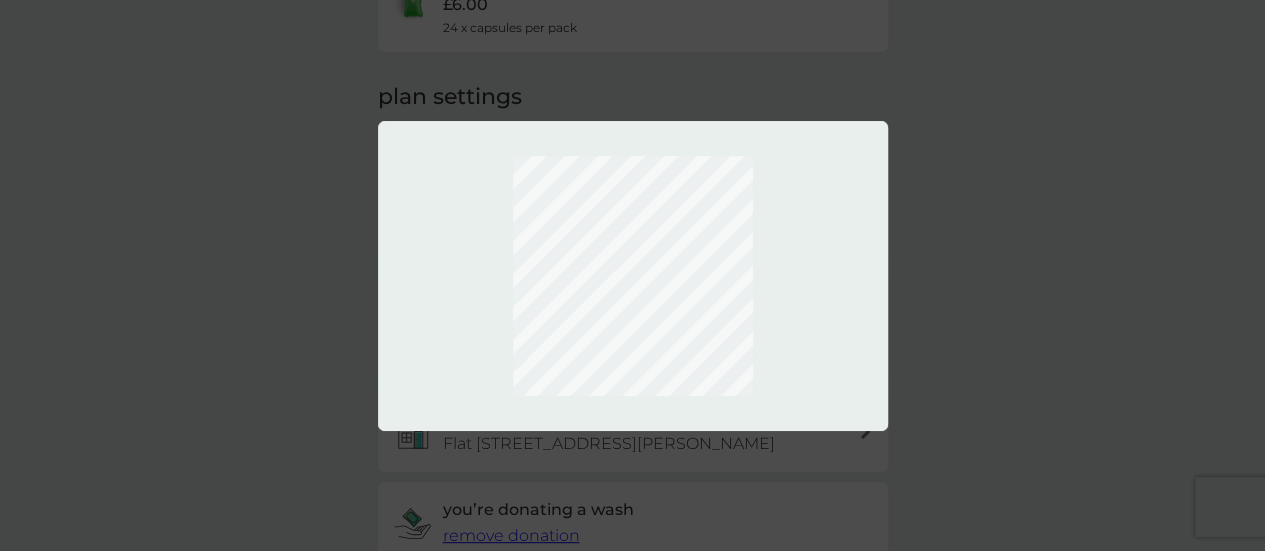 scroll, scrollTop: 300, scrollLeft: 0, axis: vertical 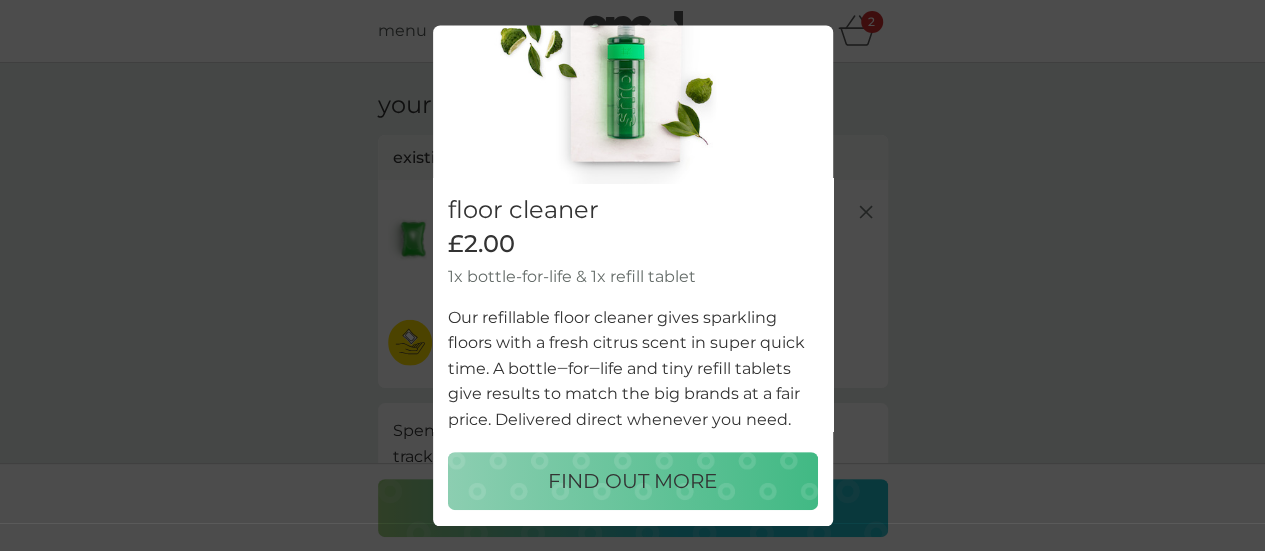 click on "FIND OUT MORE" at bounding box center [632, 482] 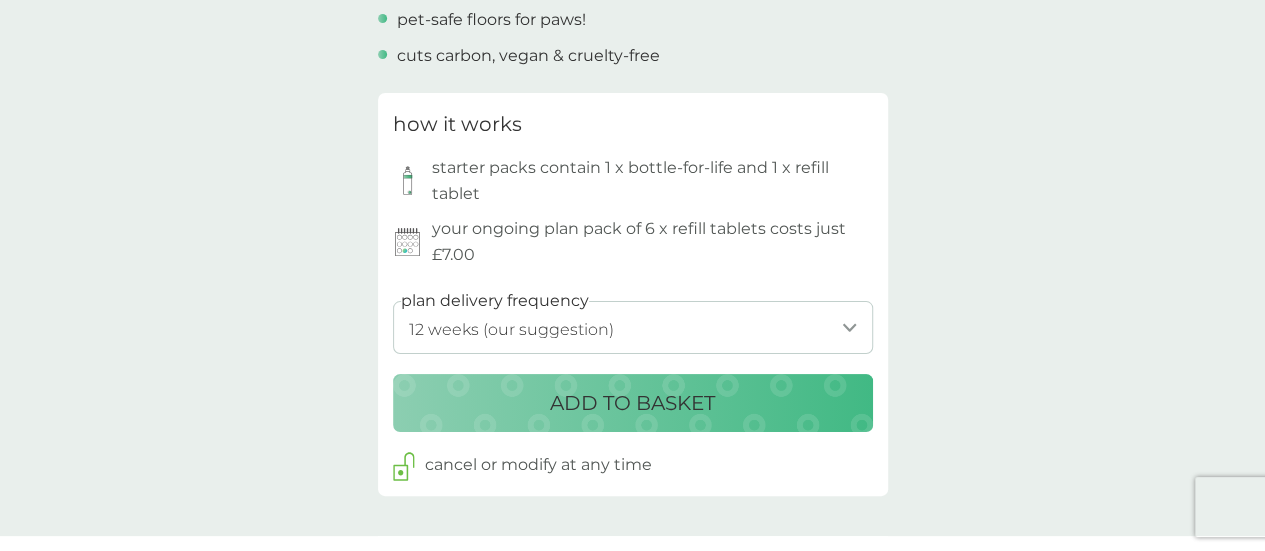 scroll, scrollTop: 1000, scrollLeft: 0, axis: vertical 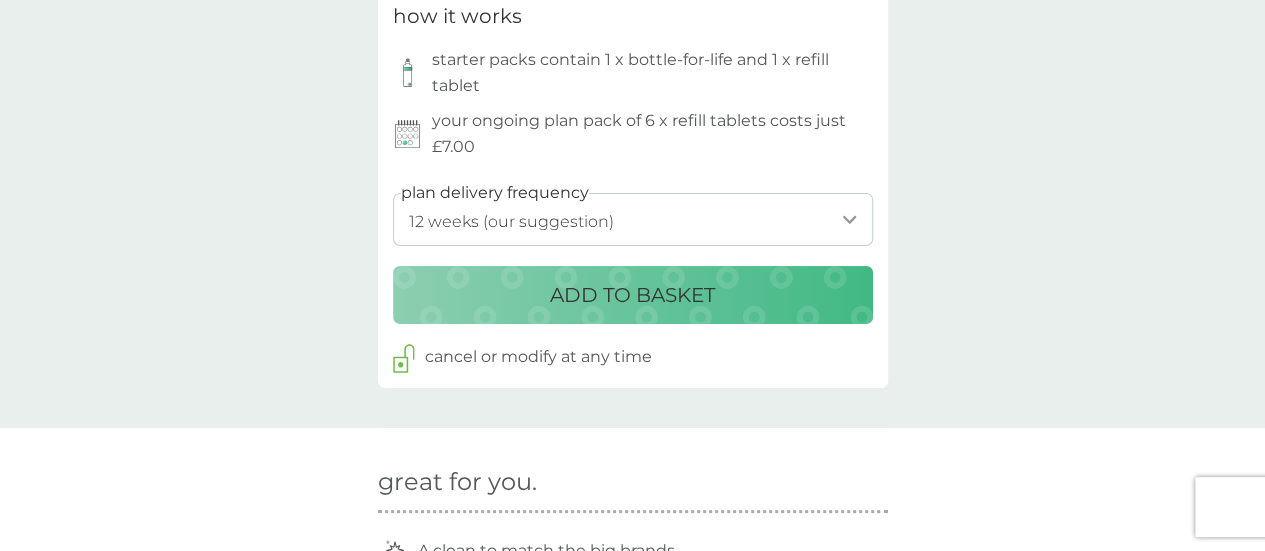 click on "1 week  2 weeks  3 weeks  4 weeks  5 weeks  6 weeks  7 weeks  8 weeks  9 weeks  10 weeks  11 weeks  12 weeks (our suggestion) 13 weeks  14 weeks  15 weeks  16 weeks  17 weeks  18 weeks  19 weeks  20 weeks  21 weeks  22 weeks  23 weeks  24 weeks  25 weeks  26 weeks" at bounding box center [633, 219] 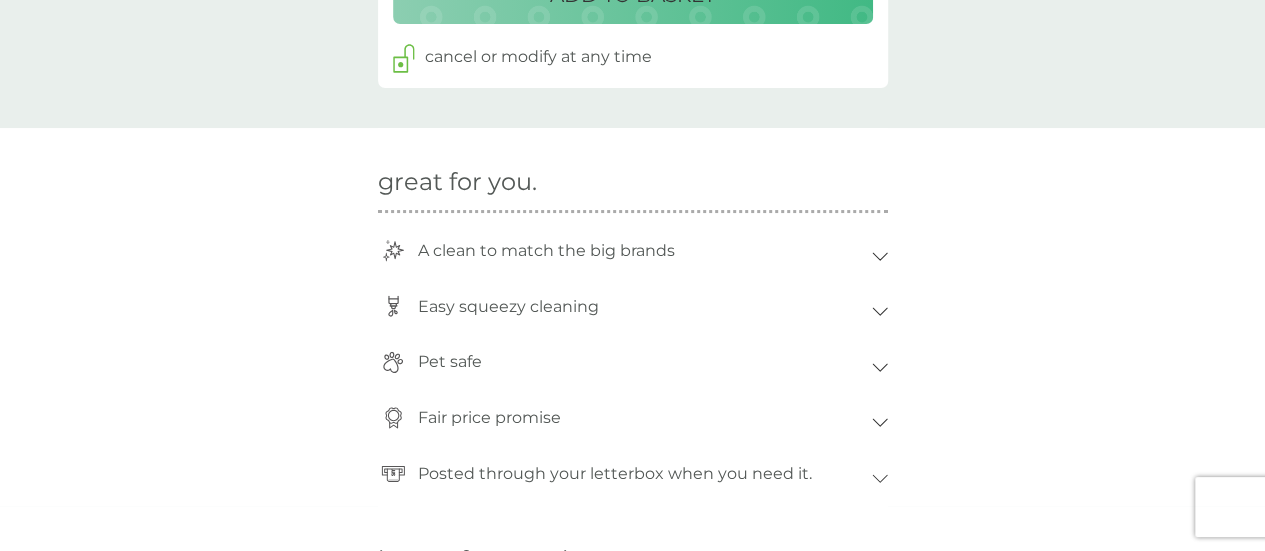 scroll, scrollTop: 1100, scrollLeft: 0, axis: vertical 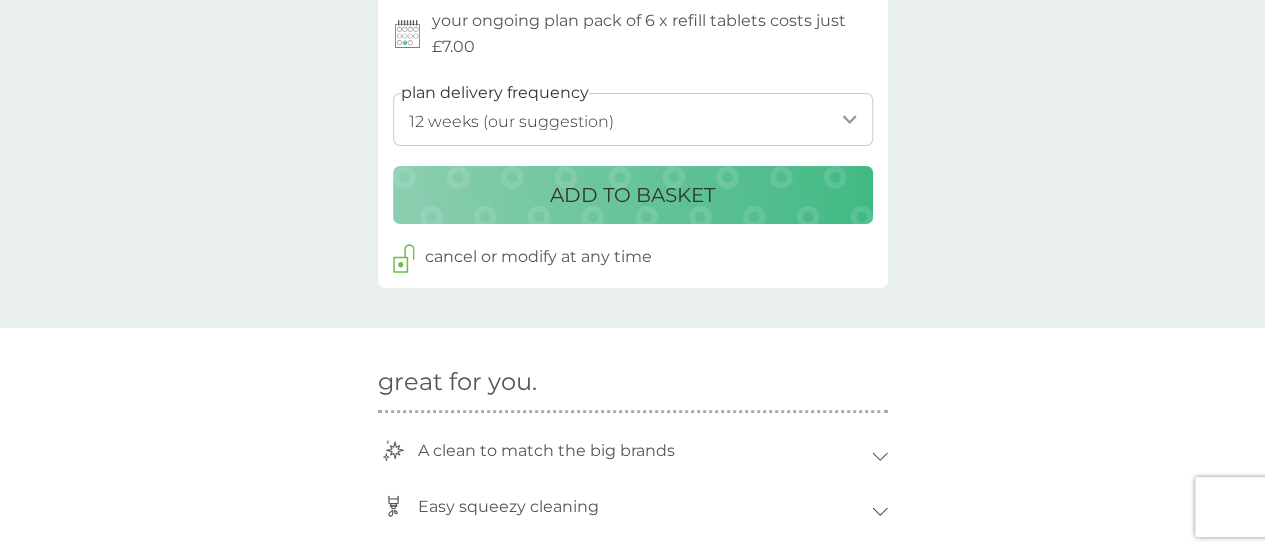 click on "ADD TO BASKET" at bounding box center (633, 195) 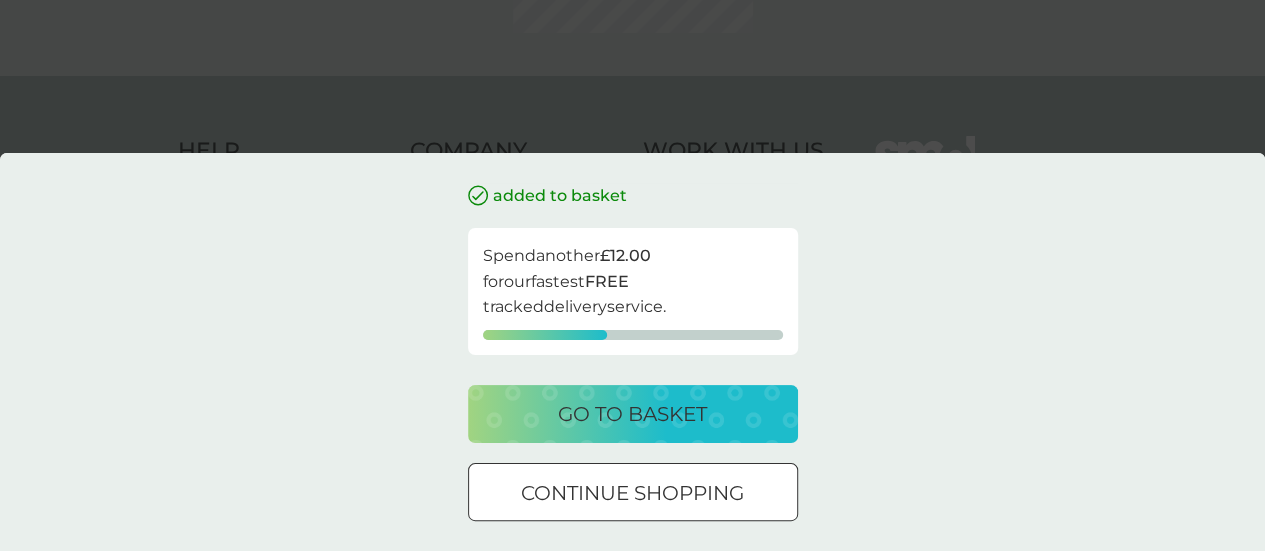 scroll, scrollTop: 0, scrollLeft: 0, axis: both 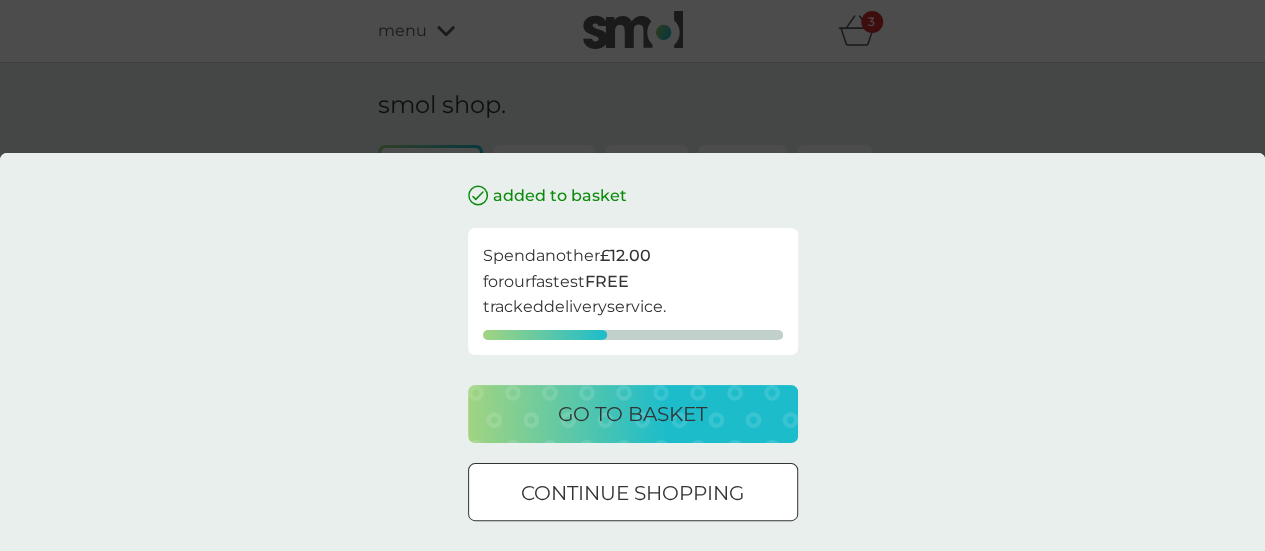 click on "continue shopping" at bounding box center (632, 493) 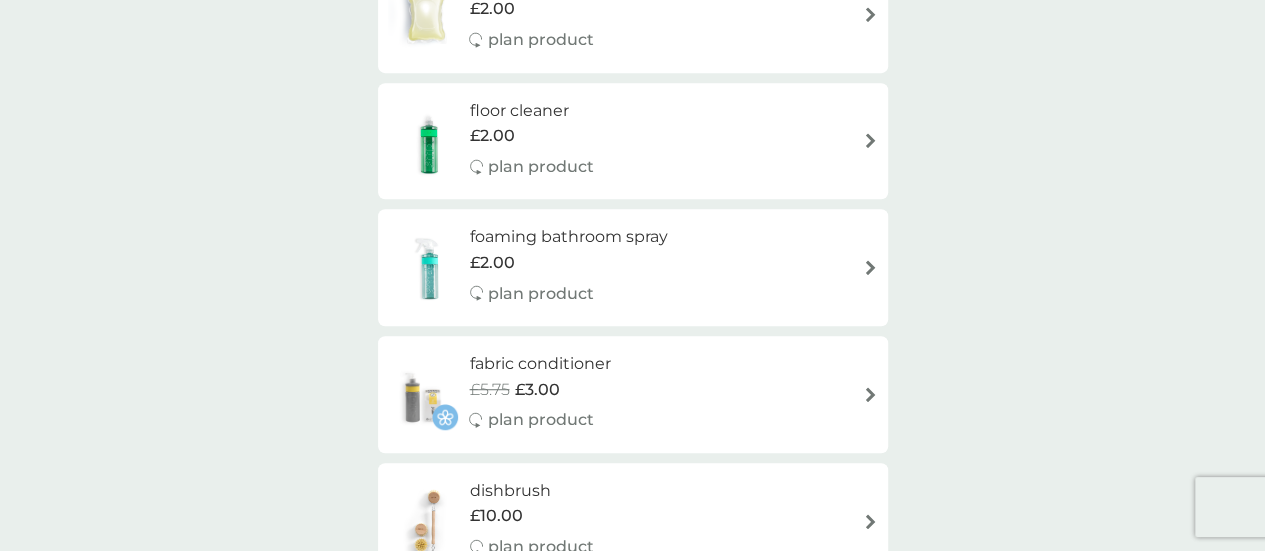 scroll, scrollTop: 300, scrollLeft: 0, axis: vertical 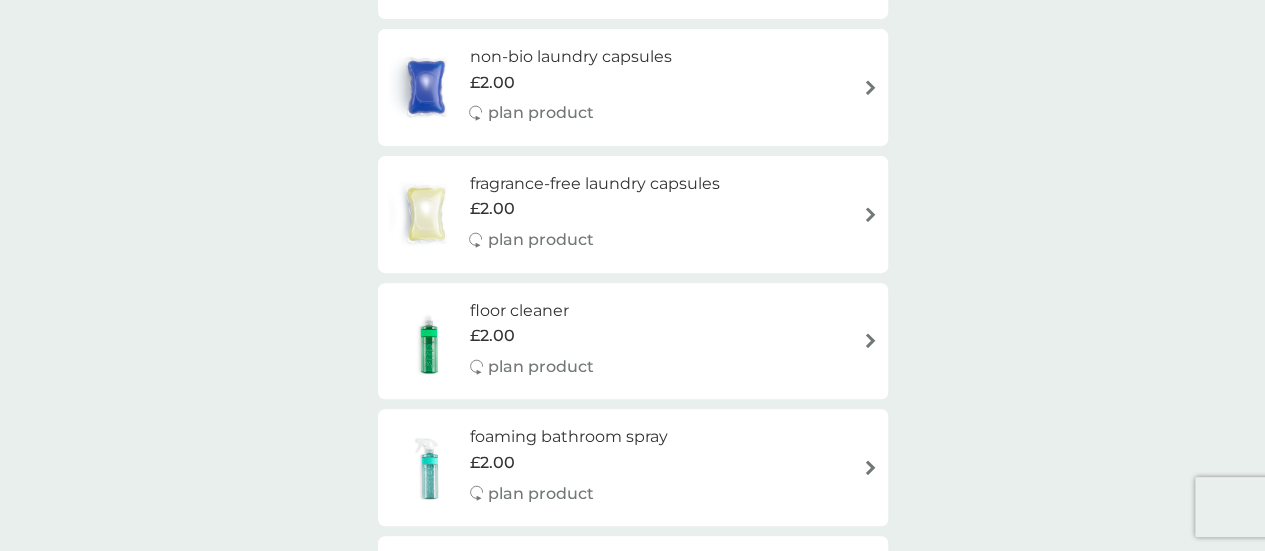 click on "floor cleaner £2.00 plan product" at bounding box center [542, 341] 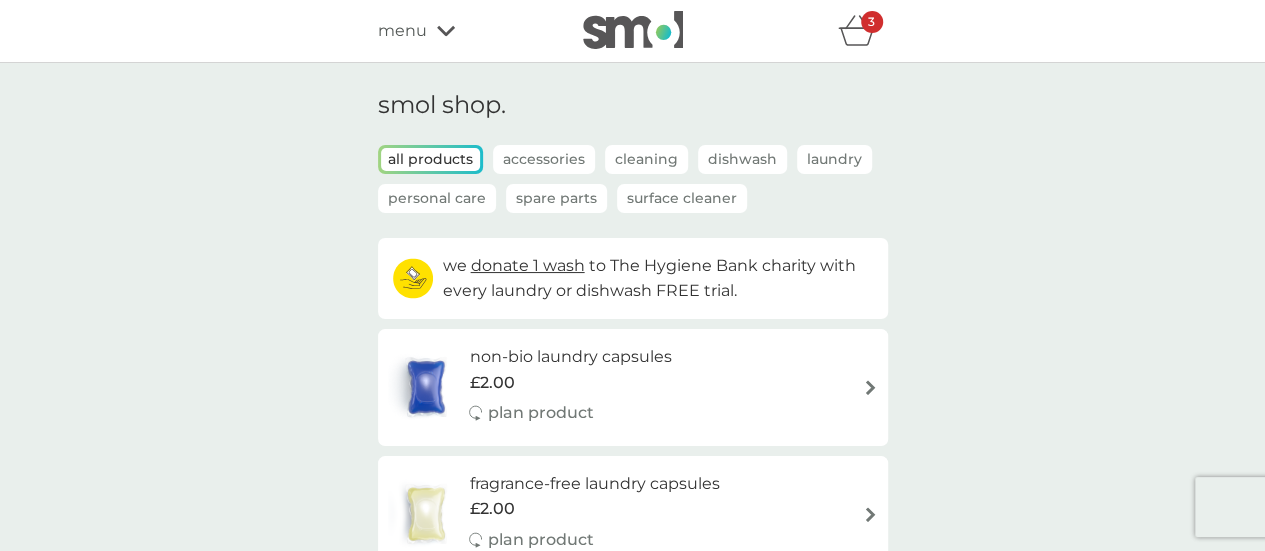 select on "84" 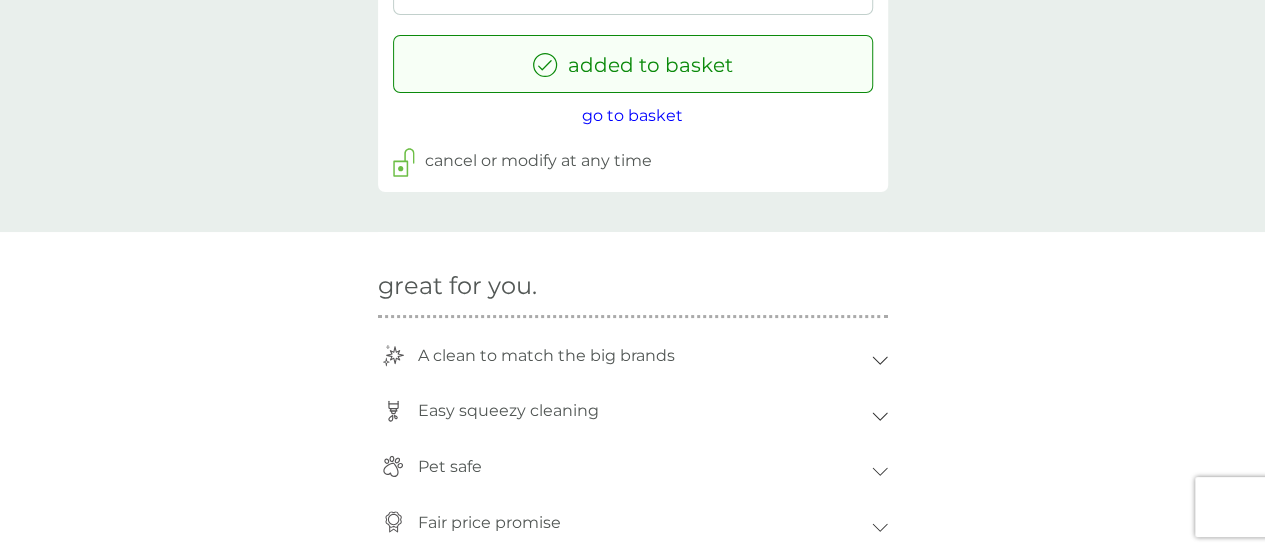 scroll, scrollTop: 1200, scrollLeft: 0, axis: vertical 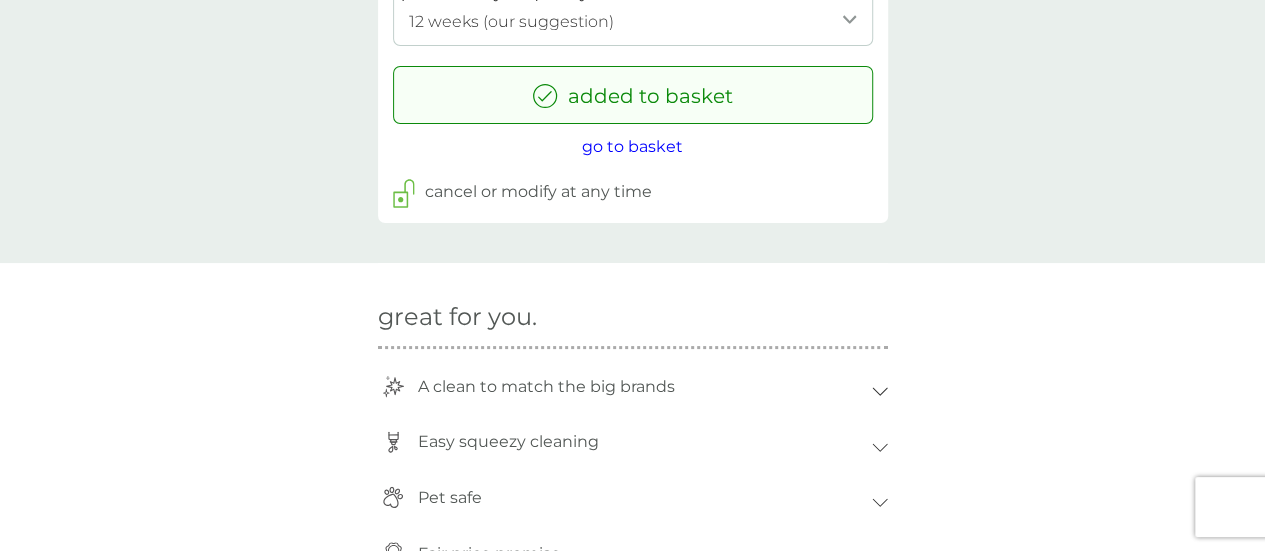 click on "go to basket" at bounding box center (632, 147) 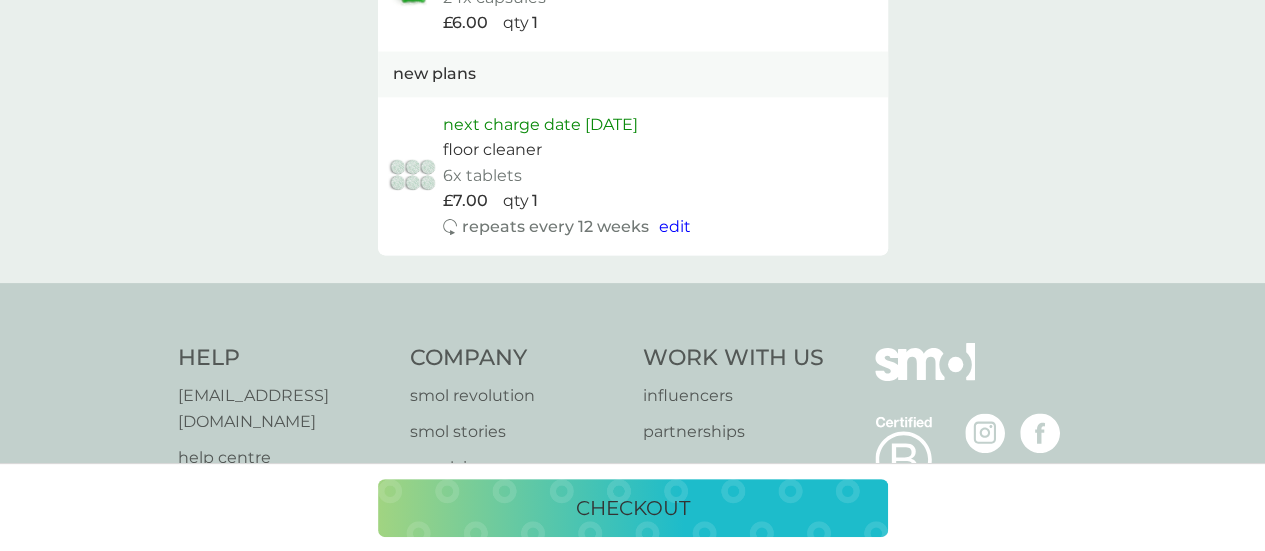 scroll, scrollTop: 0, scrollLeft: 0, axis: both 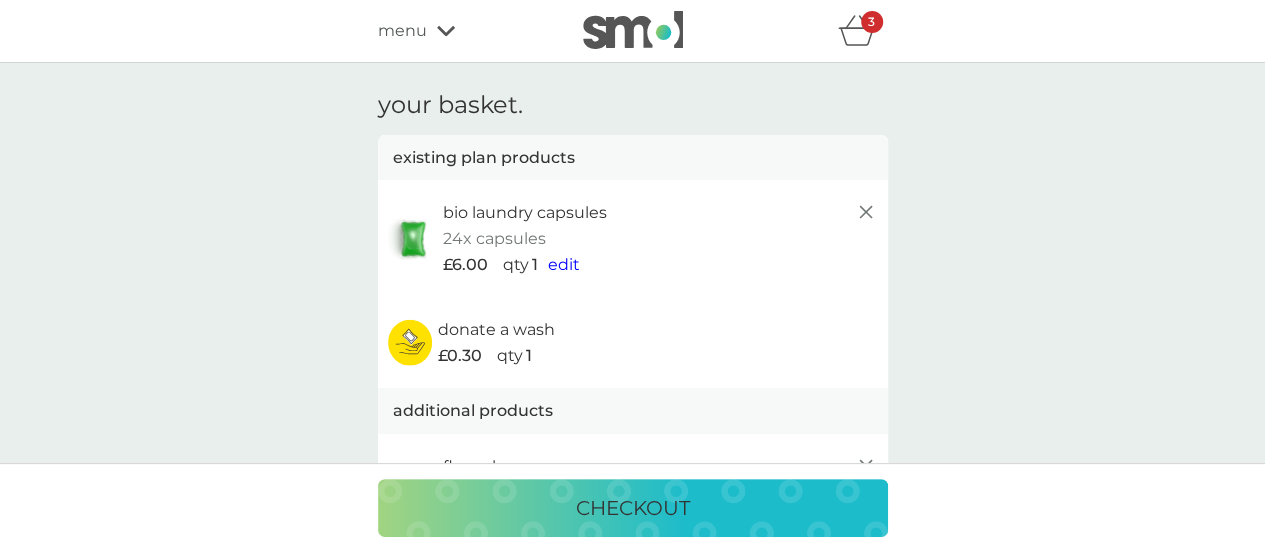click on "your basket. existing plan products bio laundry capsules 24x capsules £6.00 qty 1 edit donate a wash £0.30 qty 1 additional products floor cleaner starter pack every 12 weeks @ £7.00 £2.00 proceed to checkout Spend  another  £12.00   for  our  fastest  FREE   tracked  delivery  service.  You can bring upcoming plan deliveries forward into this order. bring deliveries forward add more products we   donate 1 wash   to The Hygiene Bank charity with every laundry or dishwash FREE trial. Delivery £2.00 Total to pay £10.30 your future charges. existing plans next charge date [DATE] bio laundry capsules 24x capsules   £6.00 qty 1 new plans next charge date [DATE] floor cleaner 6x tablets   £7.00 qty 1 repeats every 12 weeks edit checkout" at bounding box center (632, 822) 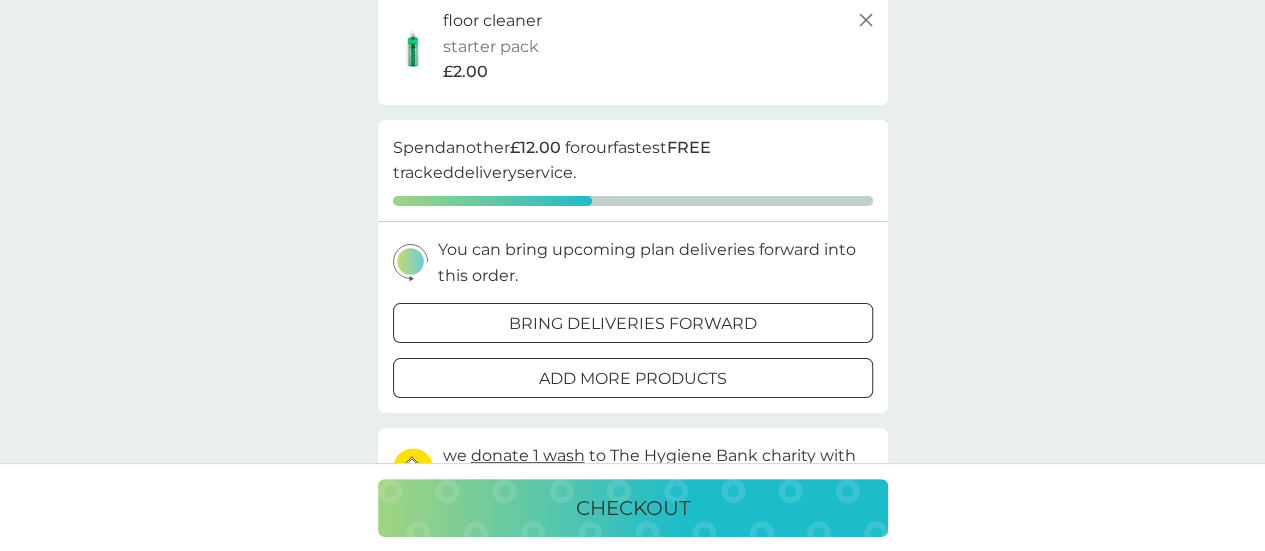 scroll, scrollTop: 600, scrollLeft: 0, axis: vertical 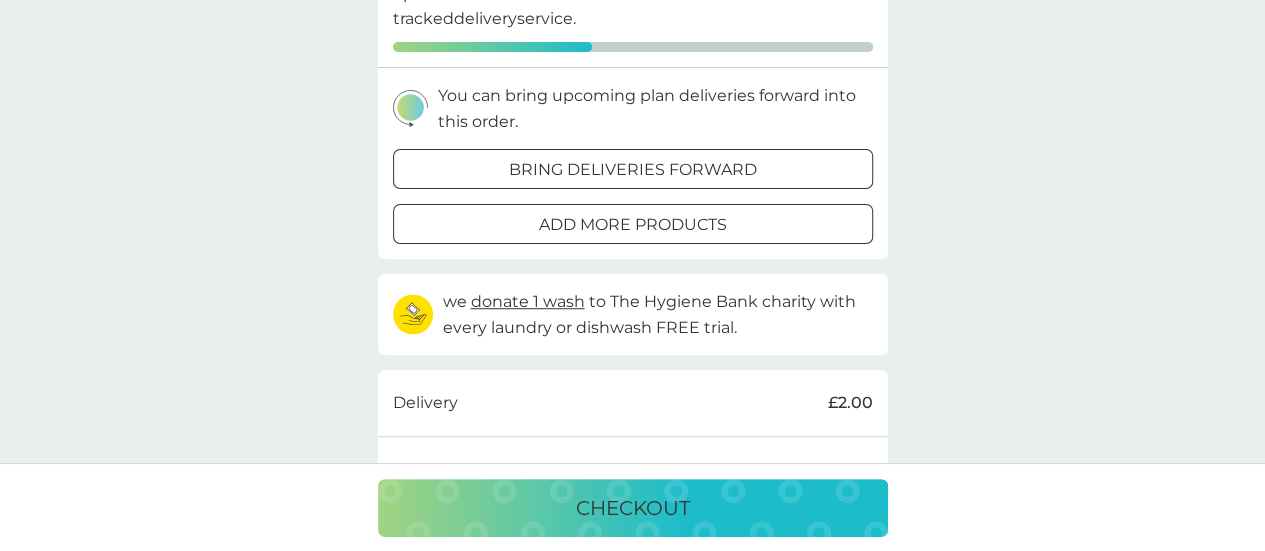 click on "bring deliveries forward" at bounding box center [633, 170] 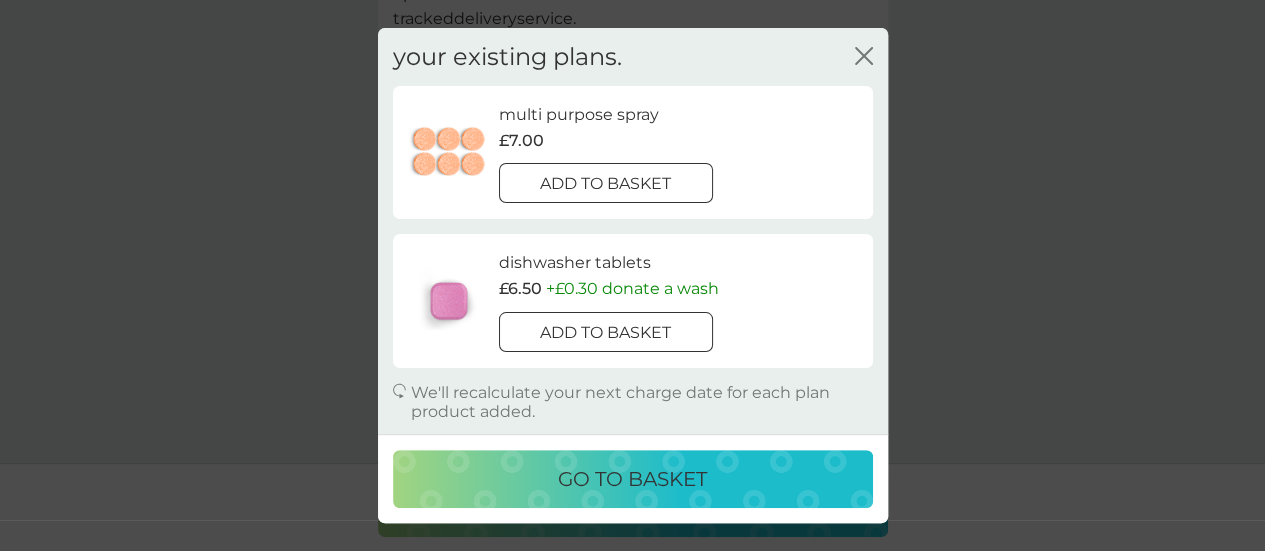 click on "add to basket" at bounding box center [605, 333] 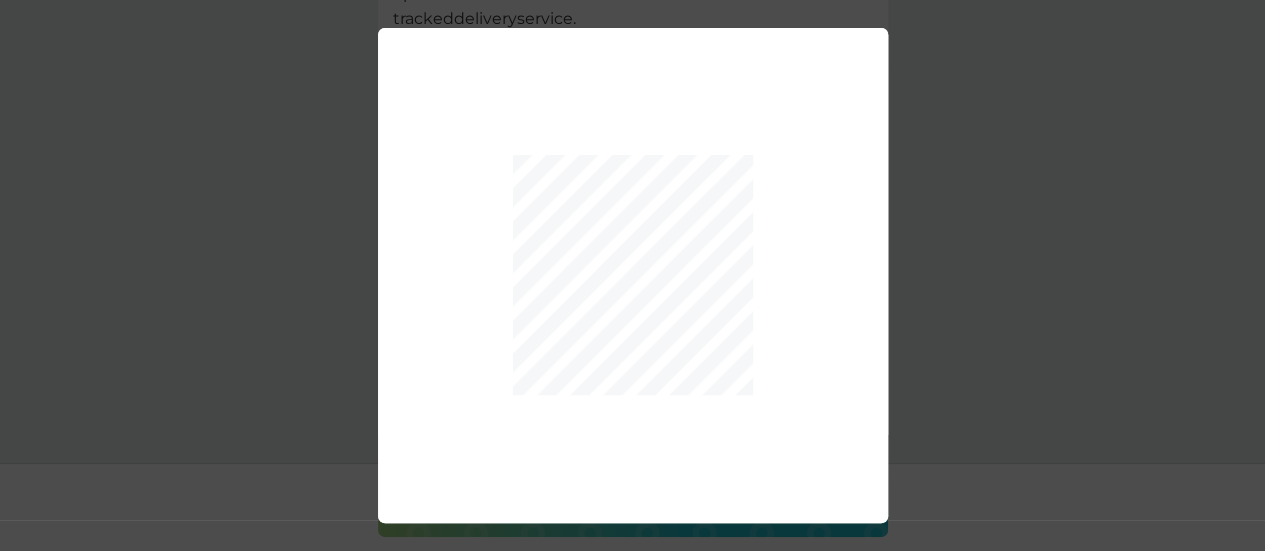 scroll, scrollTop: 716, scrollLeft: 0, axis: vertical 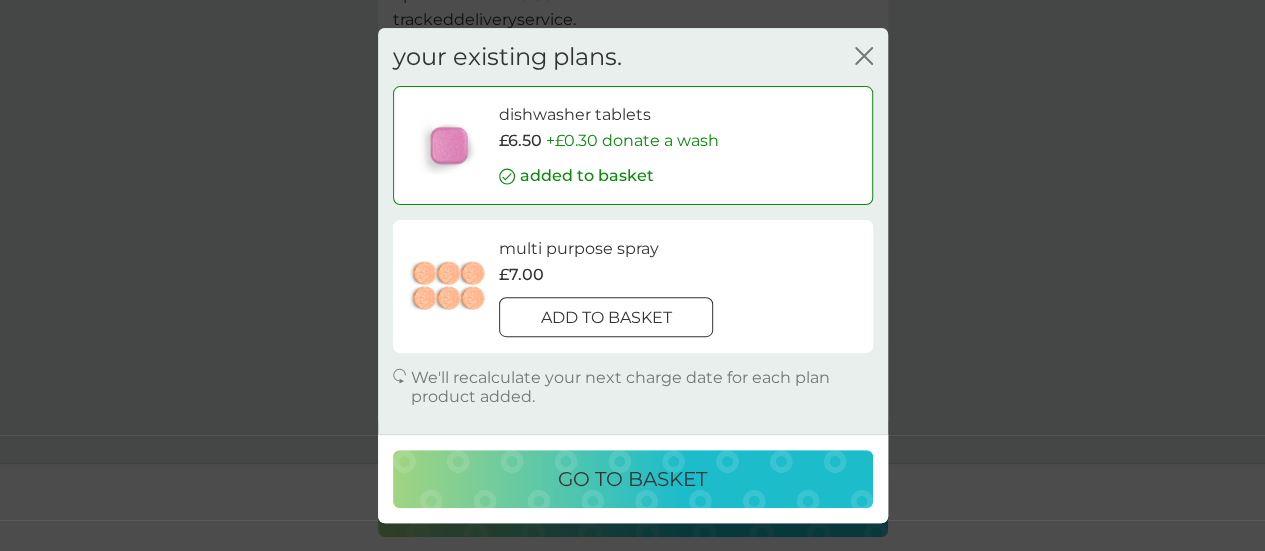 click on "add to basket" at bounding box center (605, 318) 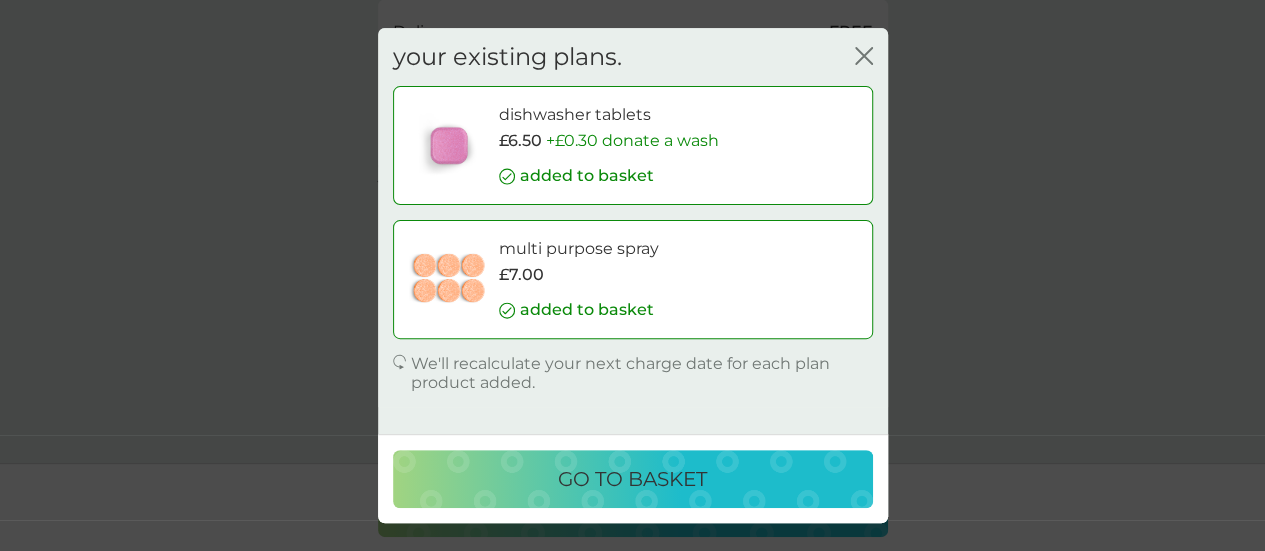 scroll, scrollTop: 1192, scrollLeft: 0, axis: vertical 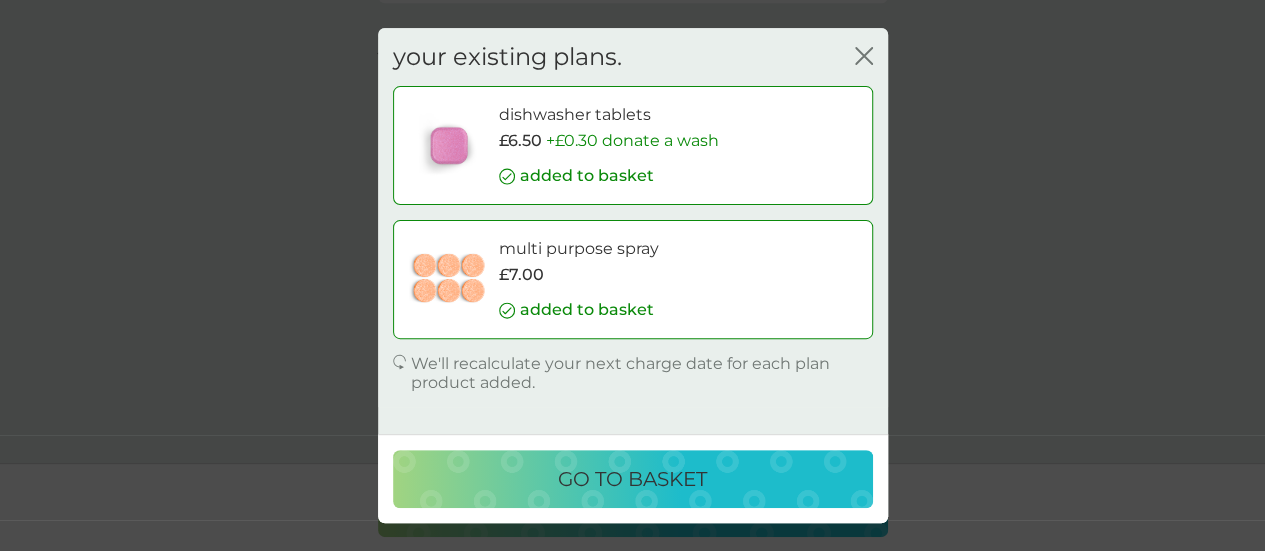 click on "go to basket" at bounding box center [632, 479] 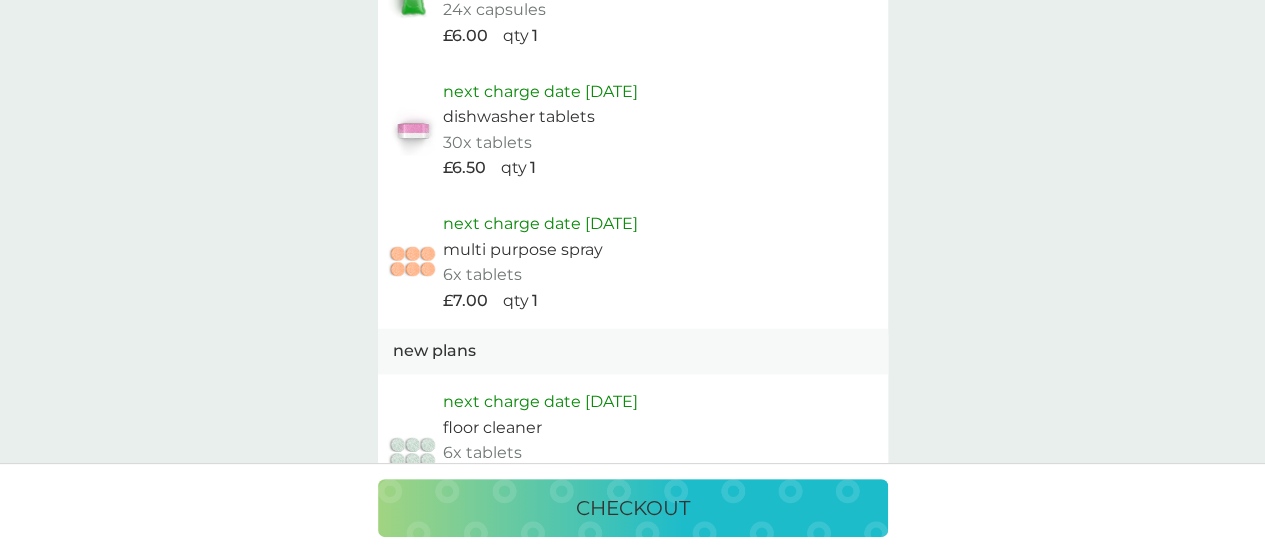 scroll, scrollTop: 1492, scrollLeft: 0, axis: vertical 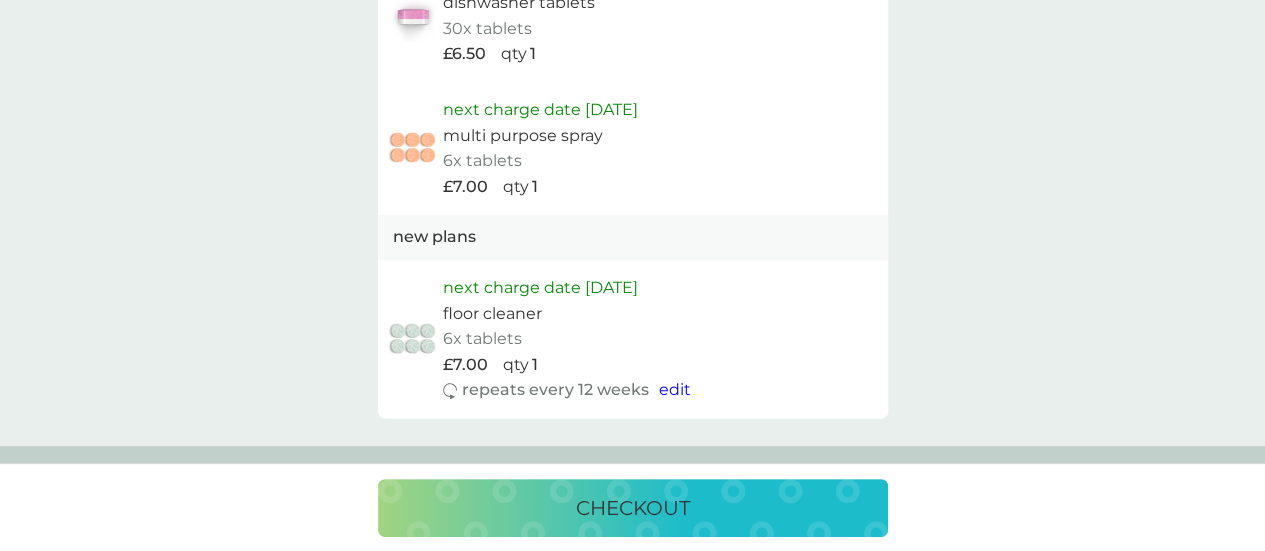 click on "checkout" at bounding box center (633, 508) 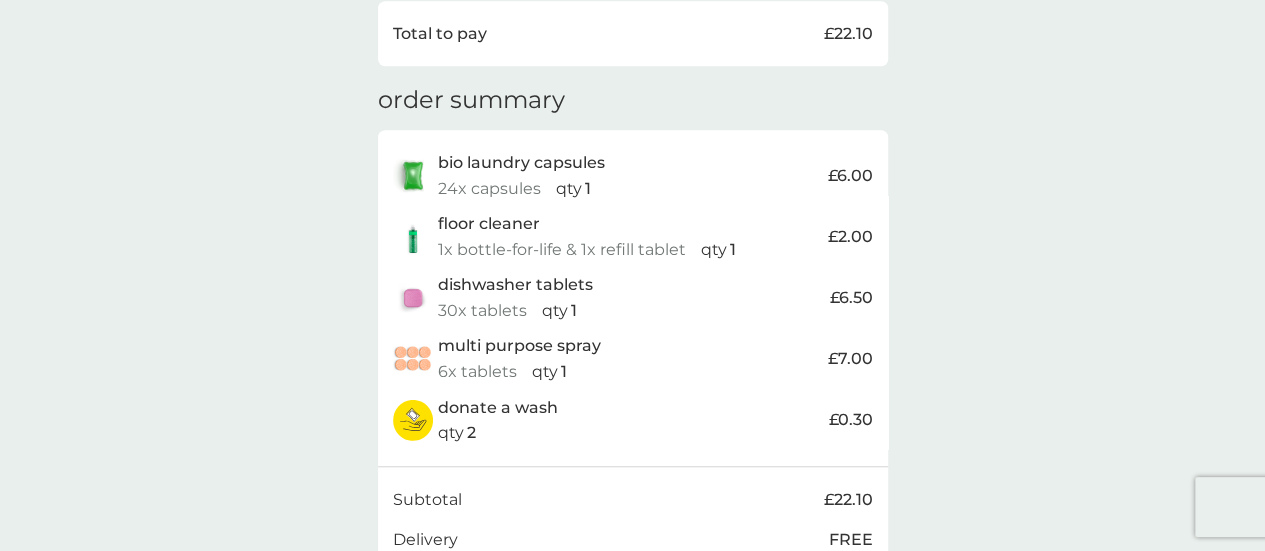 scroll, scrollTop: 482, scrollLeft: 0, axis: vertical 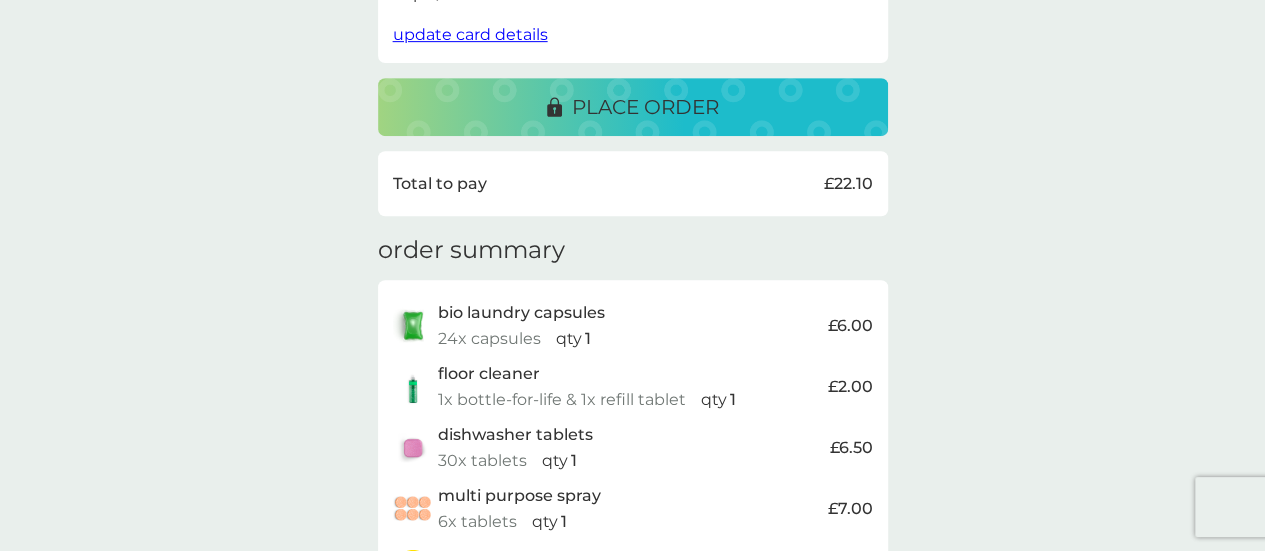 click on "place order" at bounding box center (645, 107) 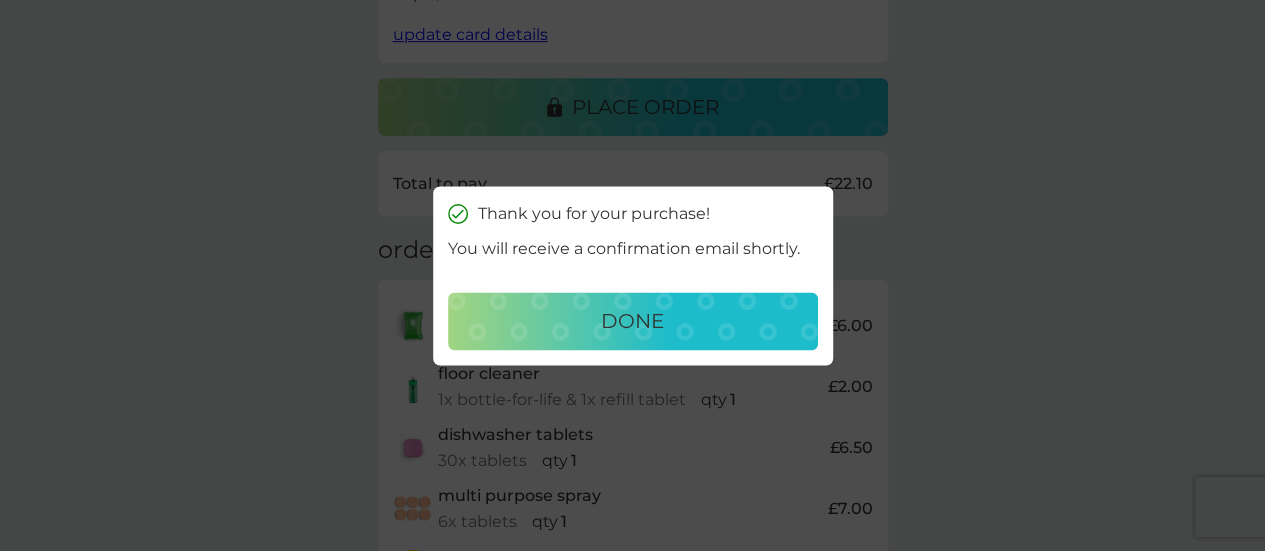 click on "done" at bounding box center (633, 321) 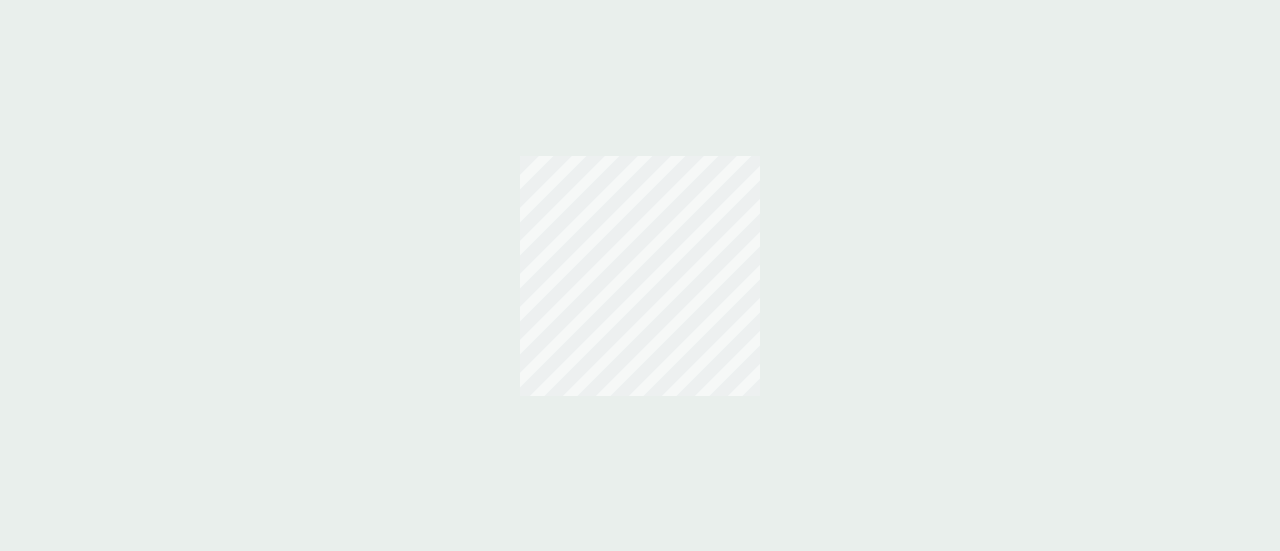 scroll, scrollTop: 0, scrollLeft: 0, axis: both 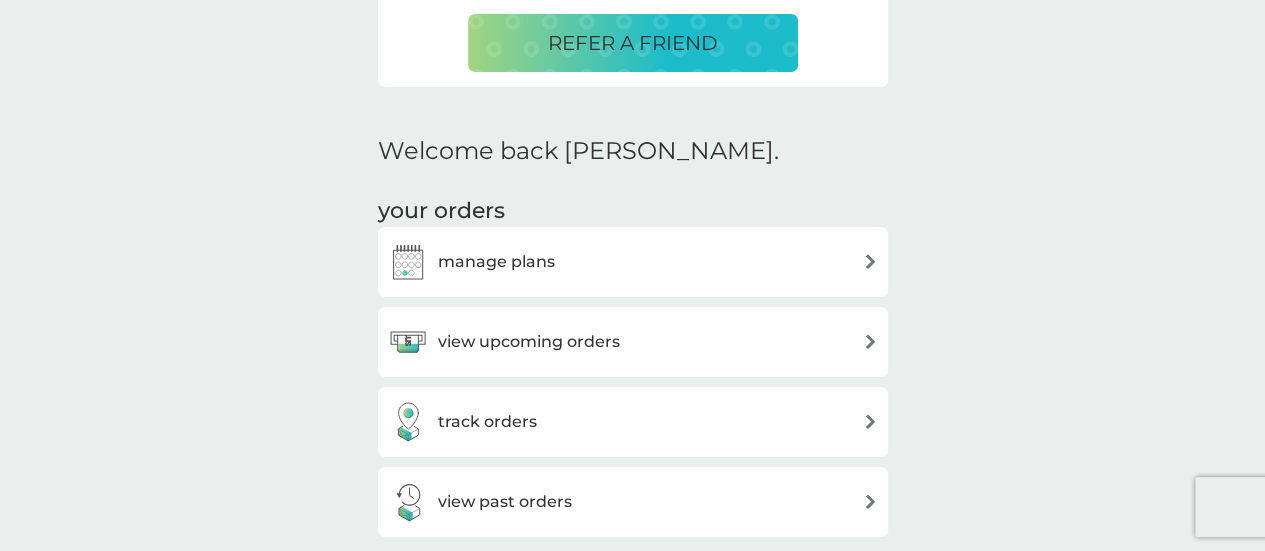 click on "view upcoming orders" at bounding box center [529, 342] 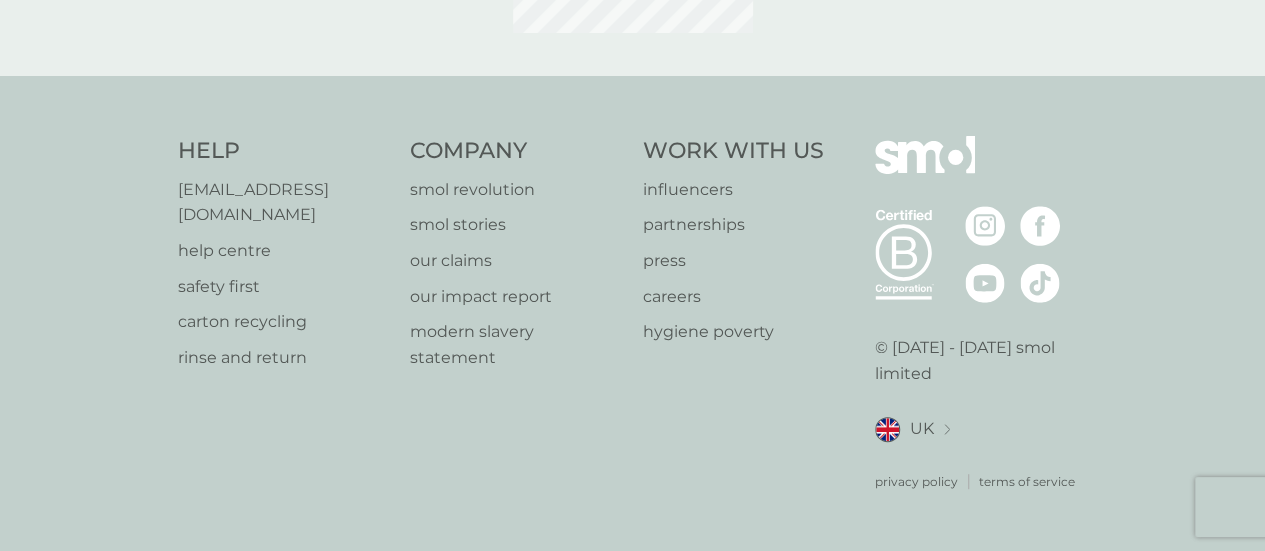 scroll, scrollTop: 0, scrollLeft: 0, axis: both 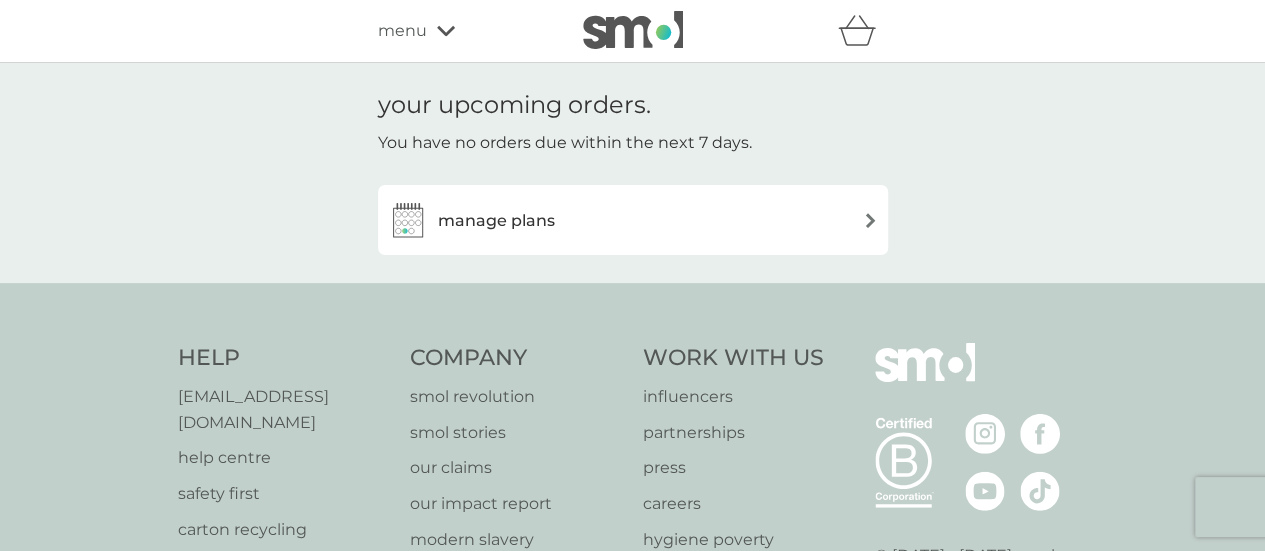 click on "menu" at bounding box center [402, 31] 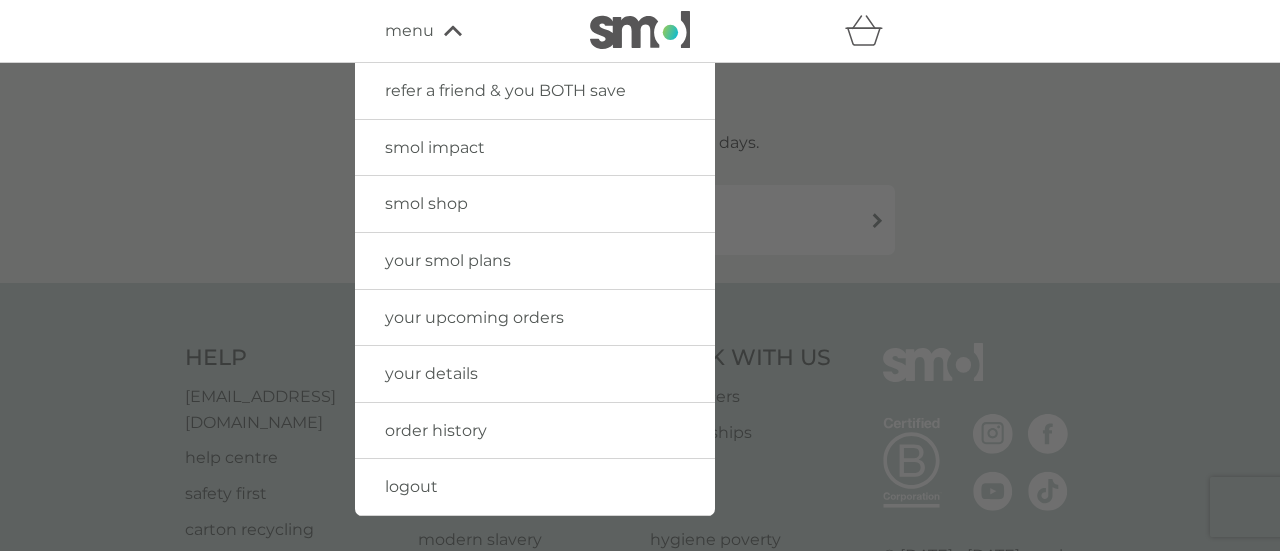 click at bounding box center [640, 338] 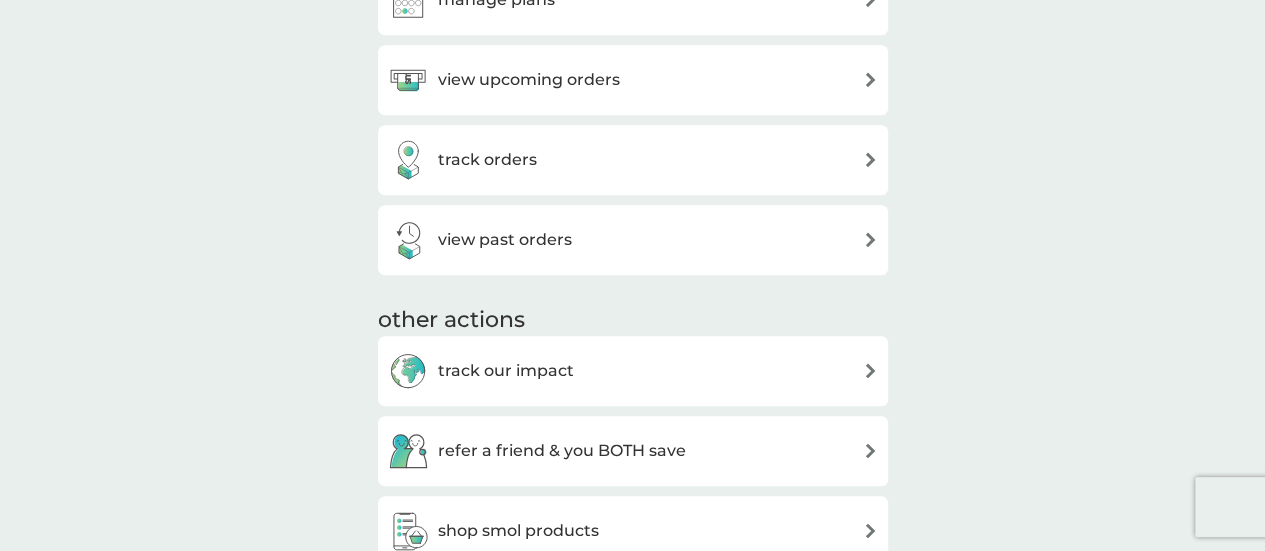 scroll, scrollTop: 800, scrollLeft: 0, axis: vertical 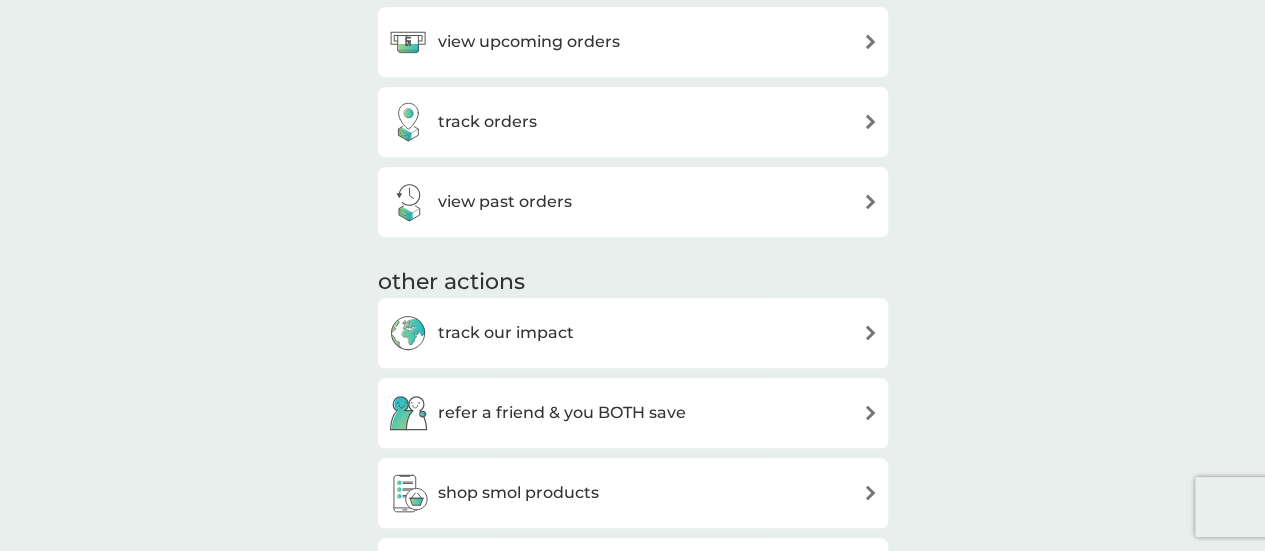 click on "track orders" at bounding box center (487, 122) 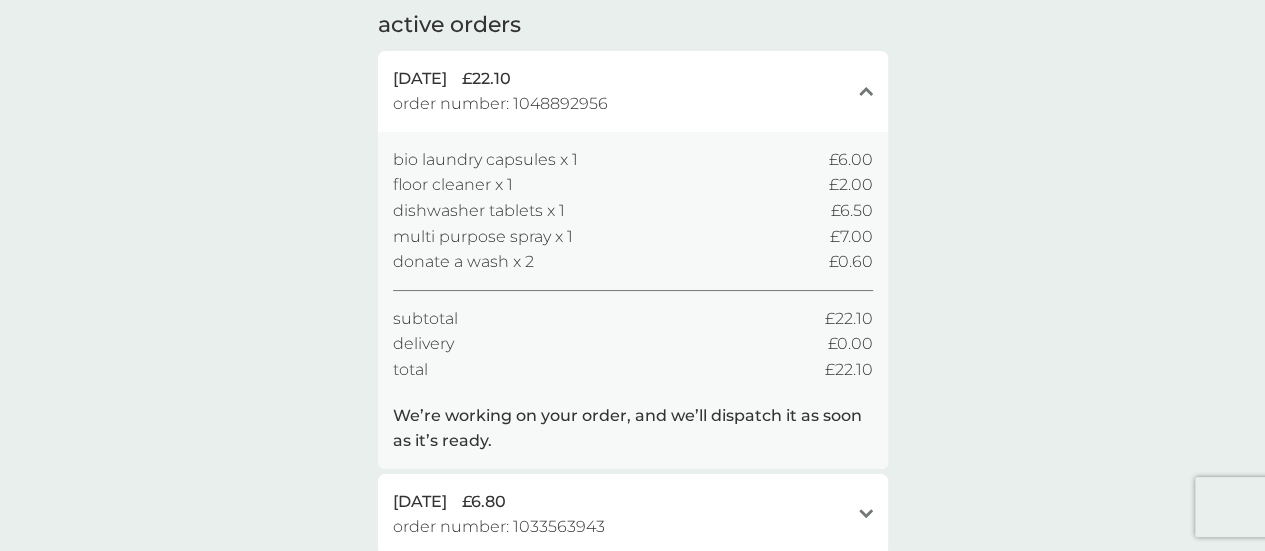 scroll, scrollTop: 100, scrollLeft: 0, axis: vertical 